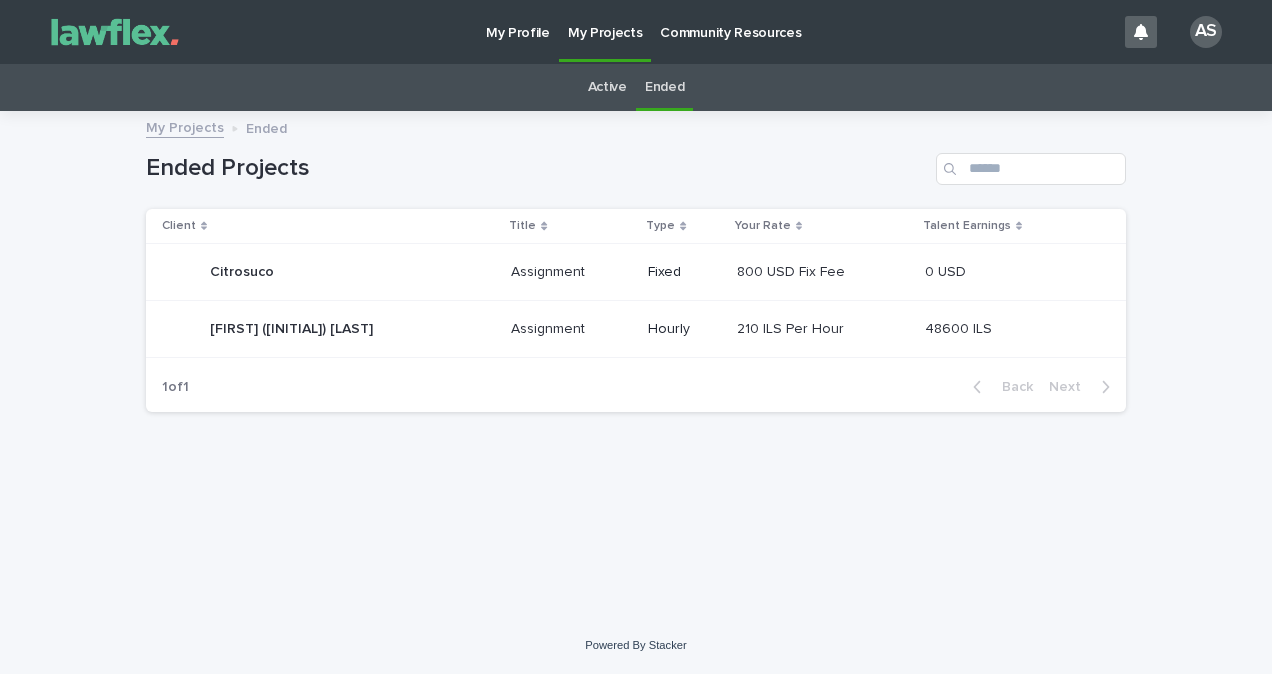 scroll, scrollTop: 0, scrollLeft: 0, axis: both 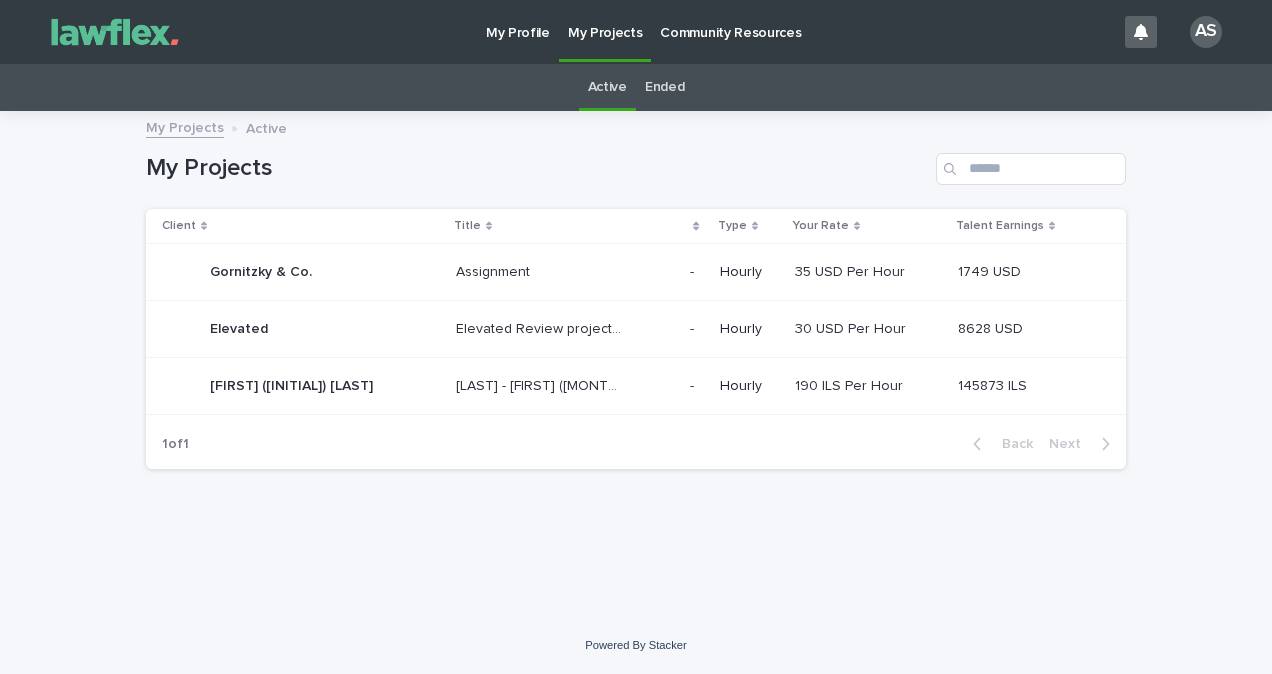 click on "[LAST] - [FIRST] ([MONTH] [YEAR]) [LAST] - [FIRST] ([MONTH] [YEAR])" at bounding box center [565, 386] 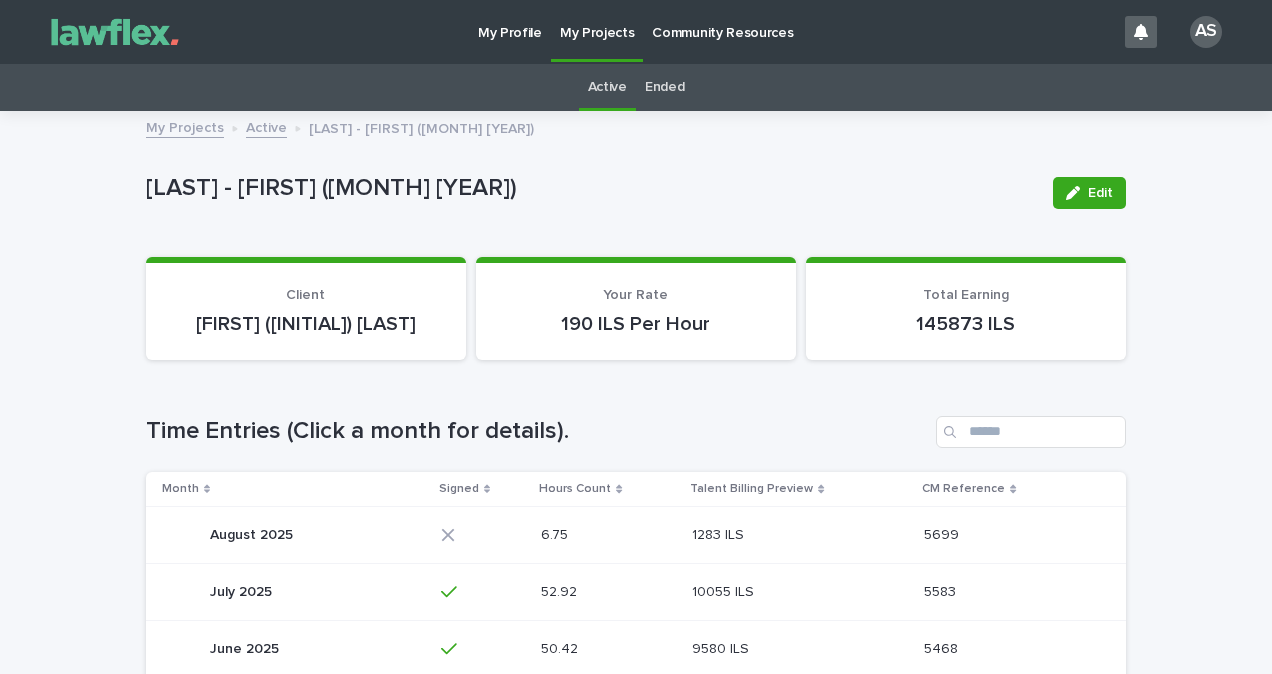 click at bounding box center (792, 535) 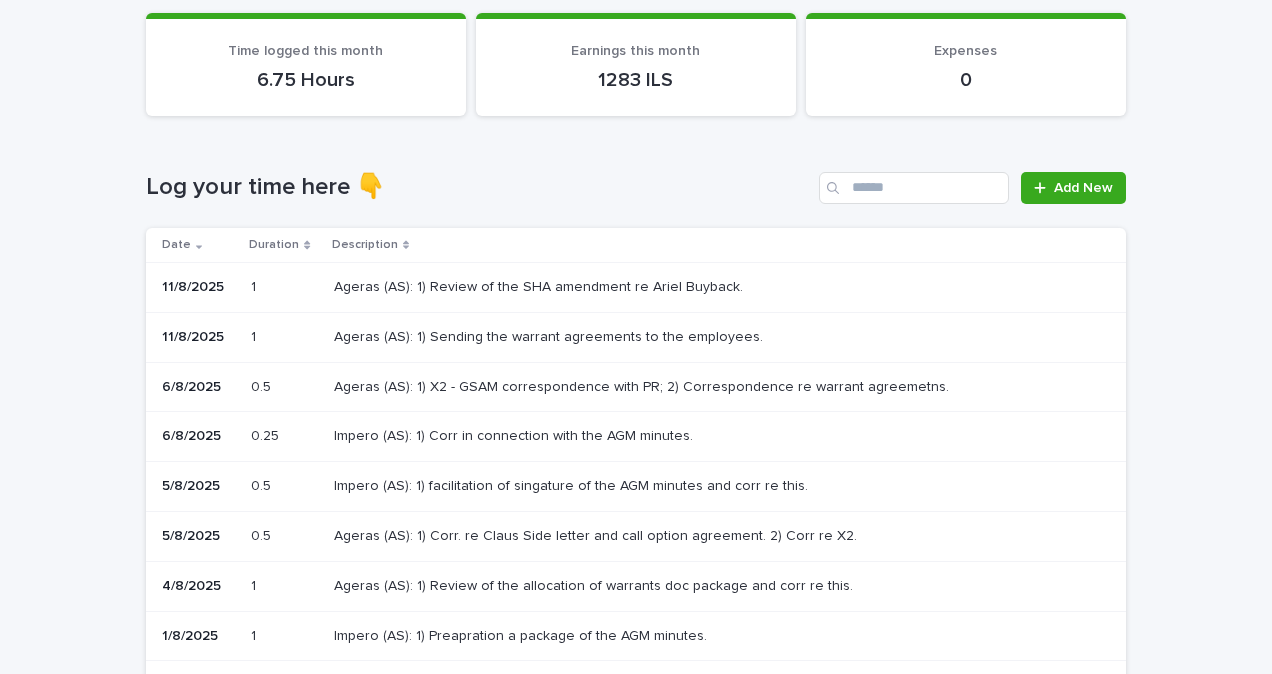 scroll, scrollTop: 200, scrollLeft: 0, axis: vertical 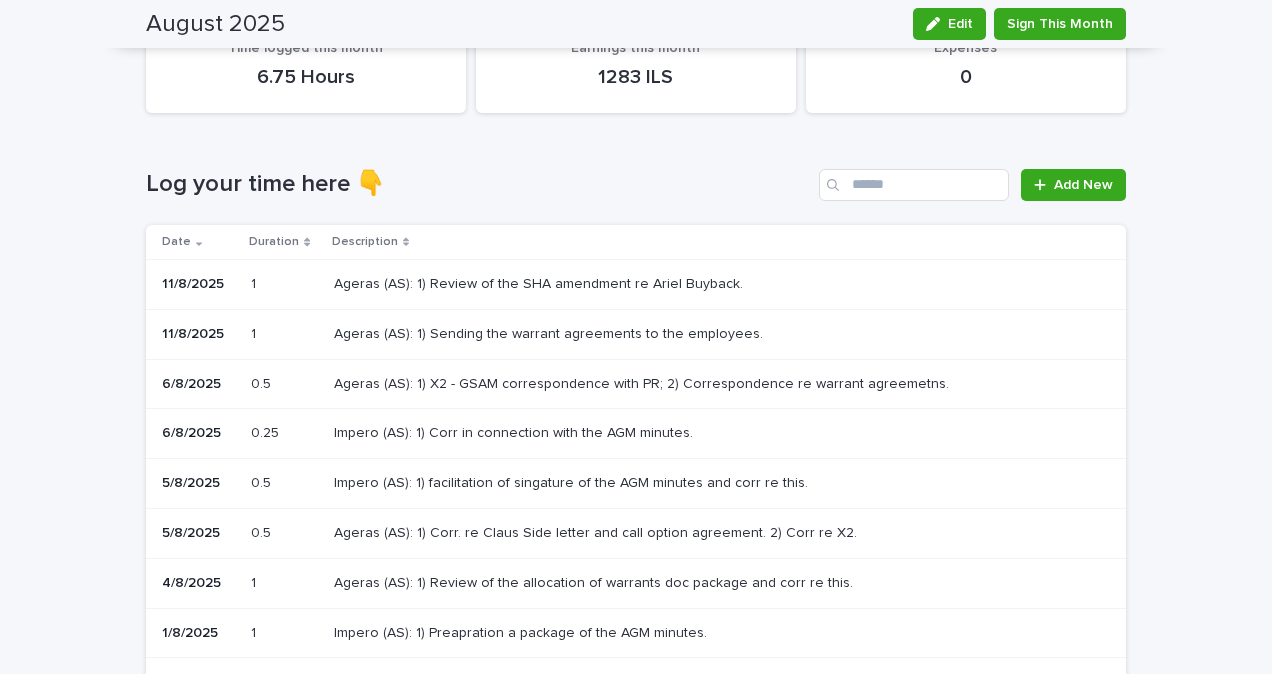 click at bounding box center [667, 334] 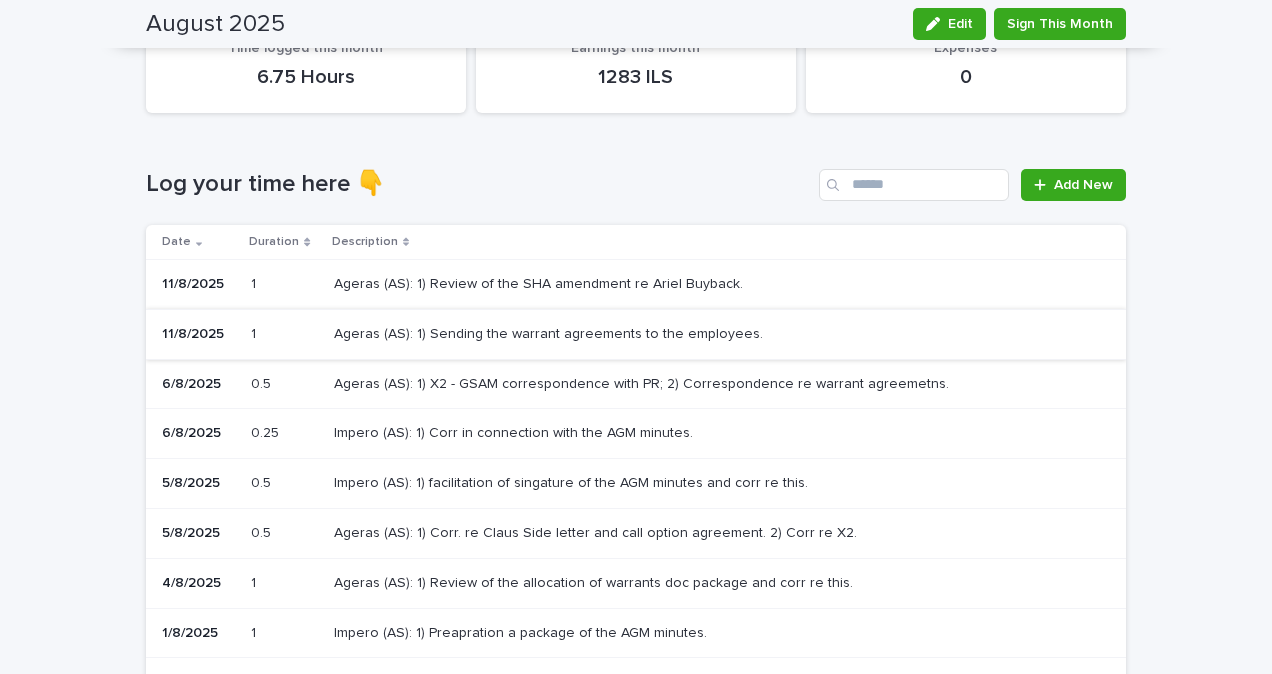 scroll, scrollTop: 0, scrollLeft: 0, axis: both 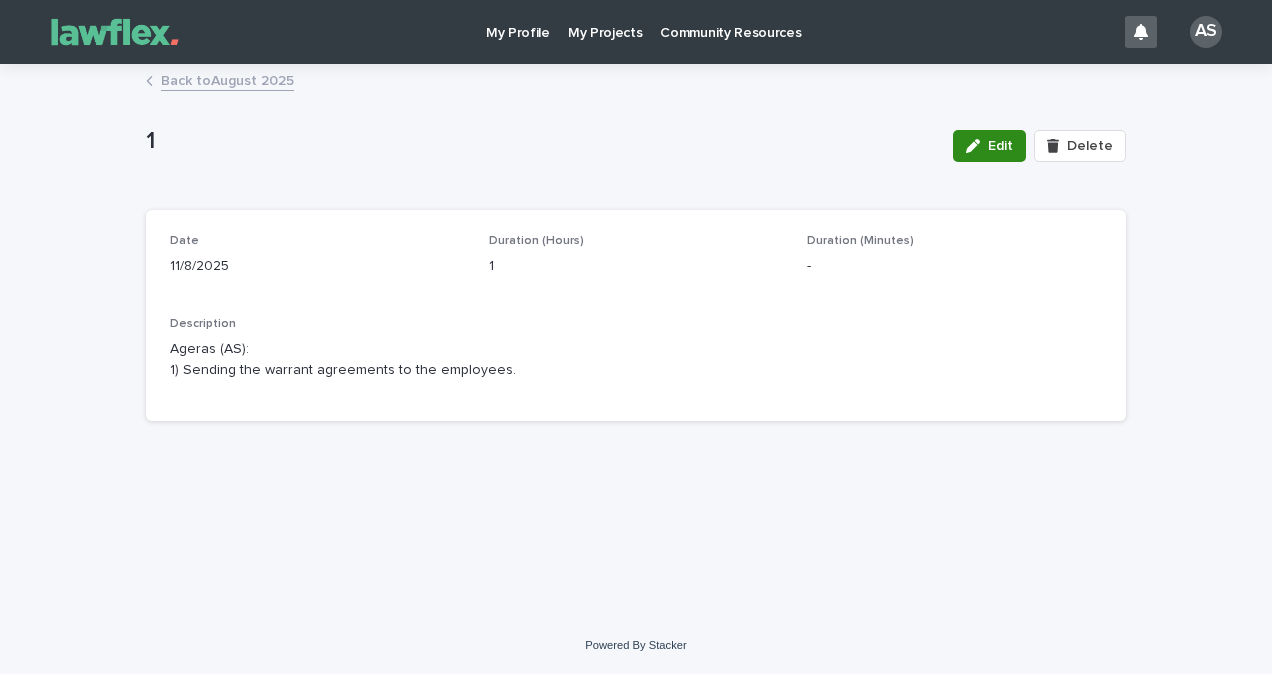 click on "Edit" at bounding box center [1000, 146] 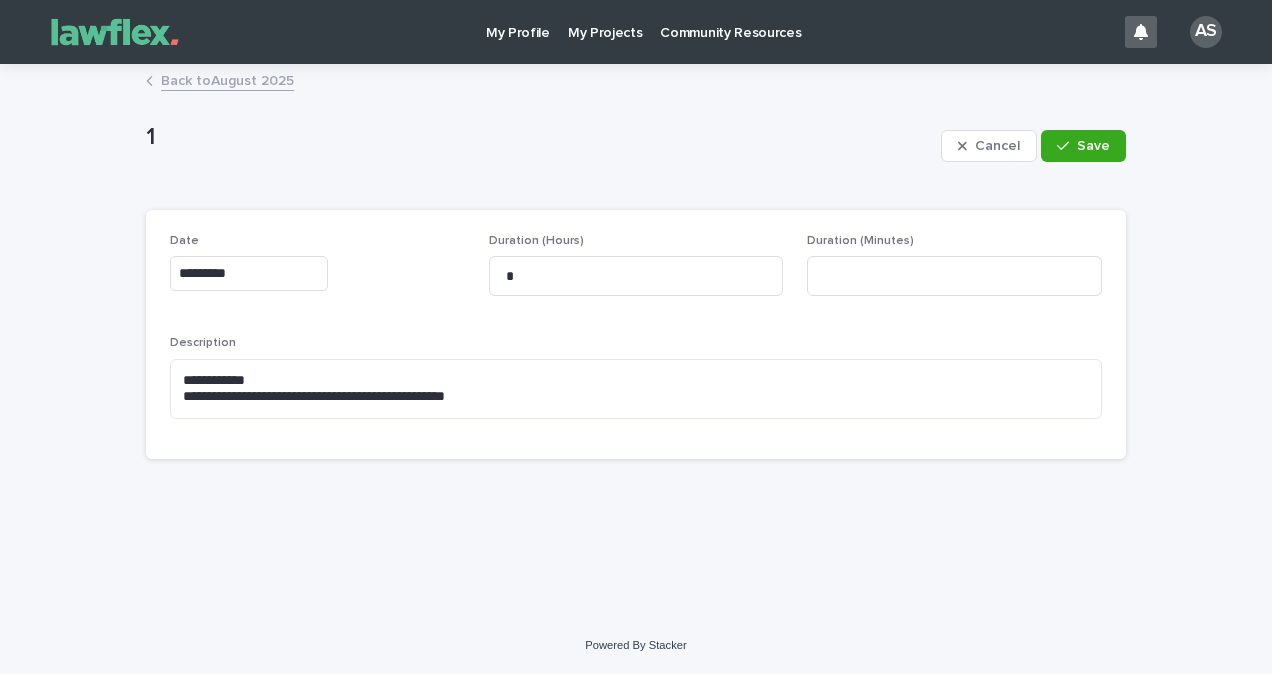 click on "*********" at bounding box center (249, 273) 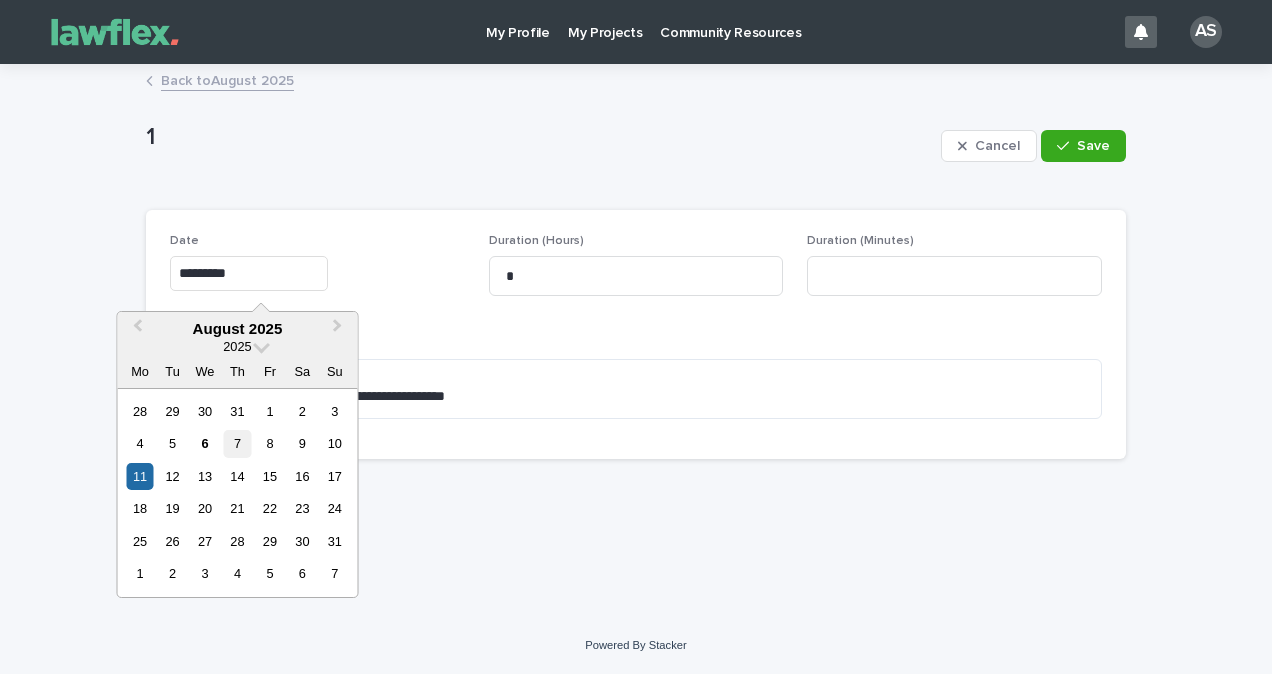 click on "7" at bounding box center (237, 443) 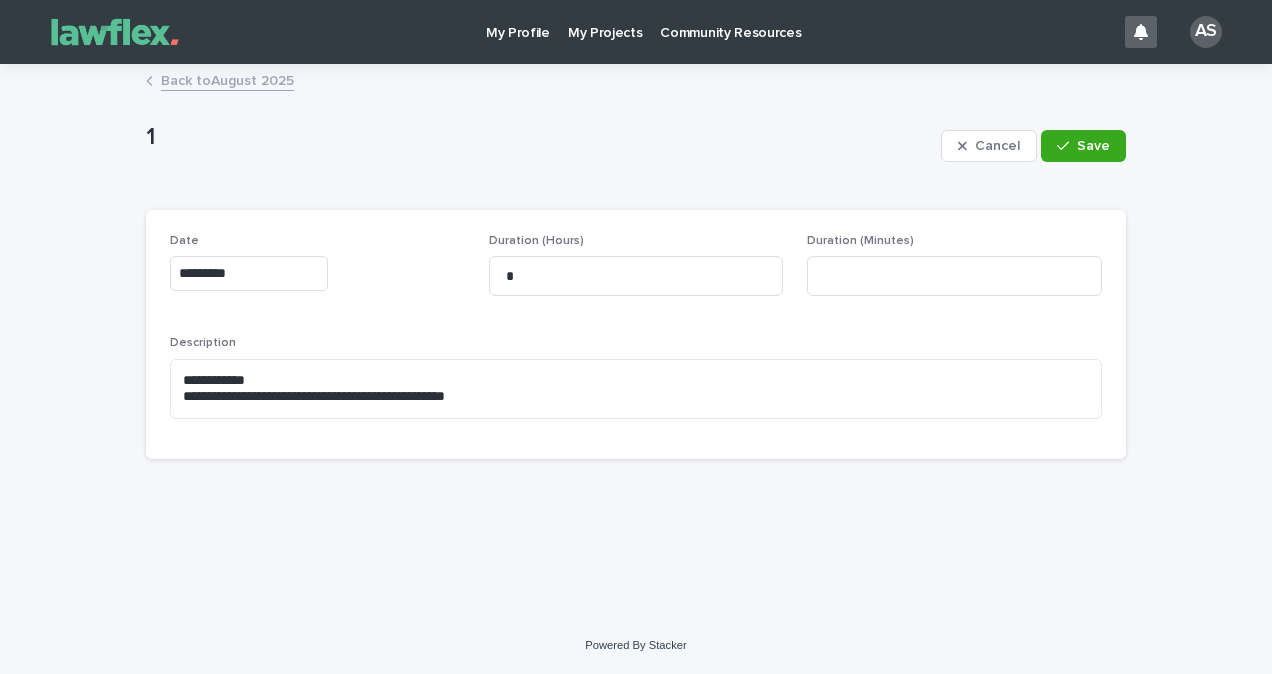 type on "********" 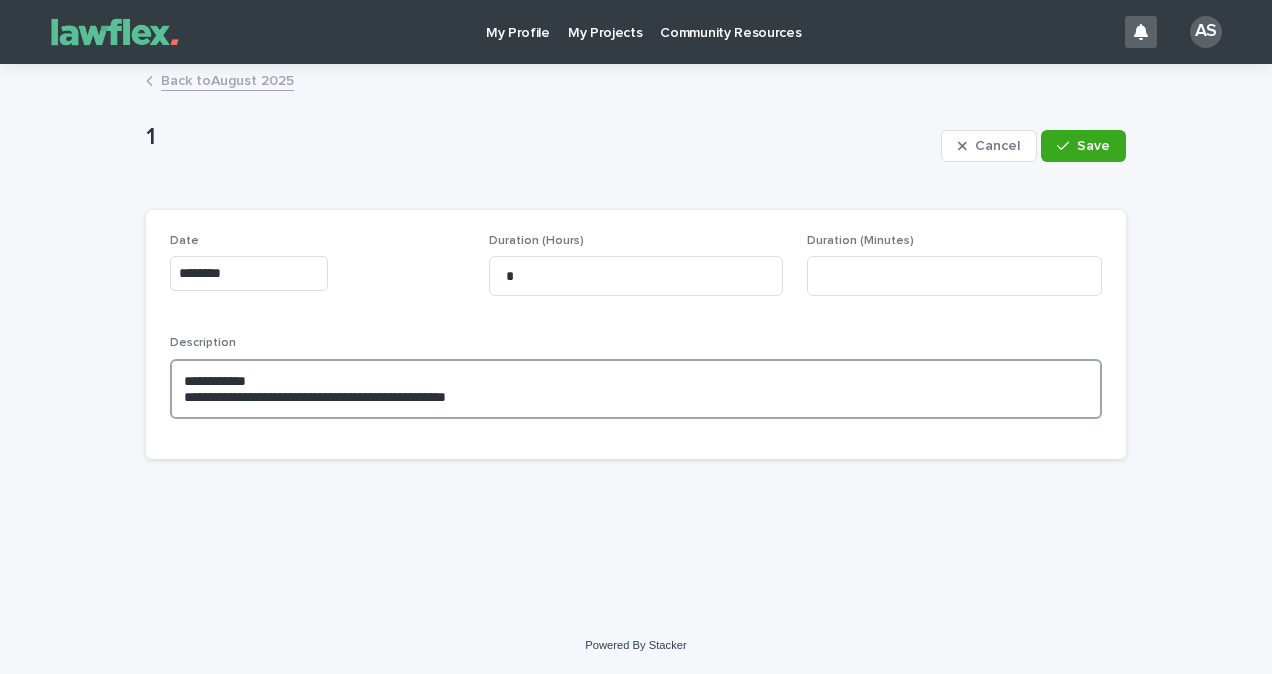 click on "**********" at bounding box center (636, 389) 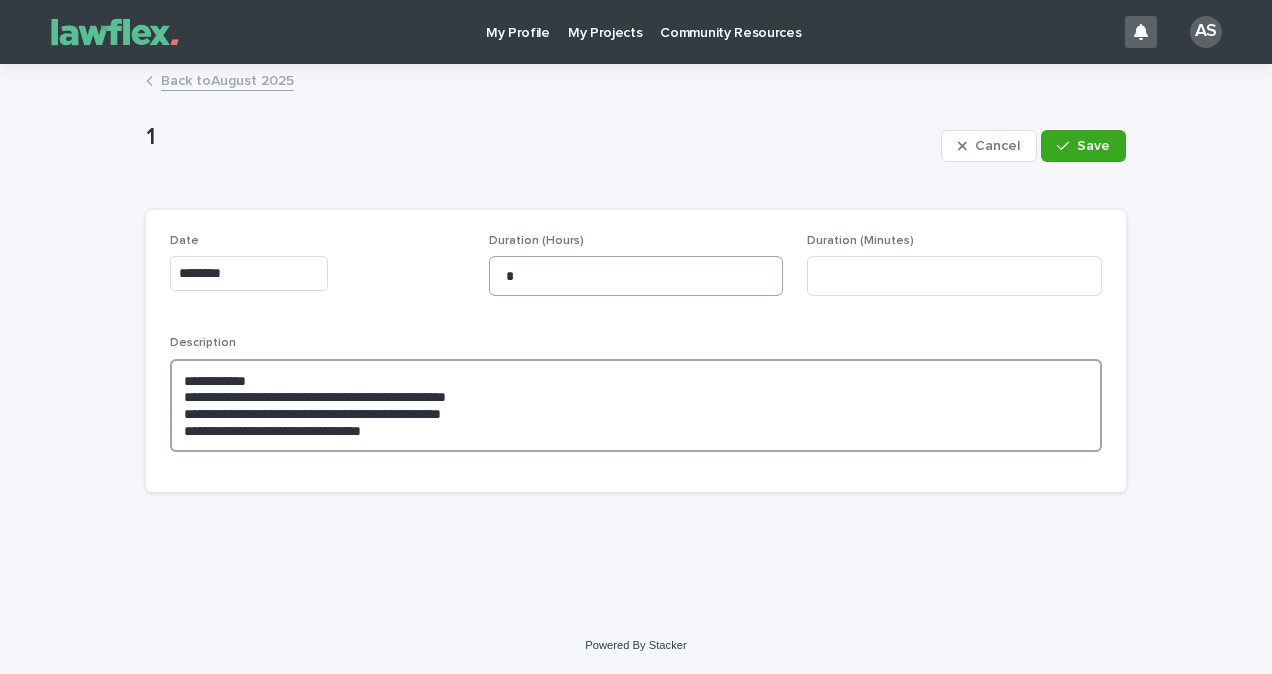 type on "**********" 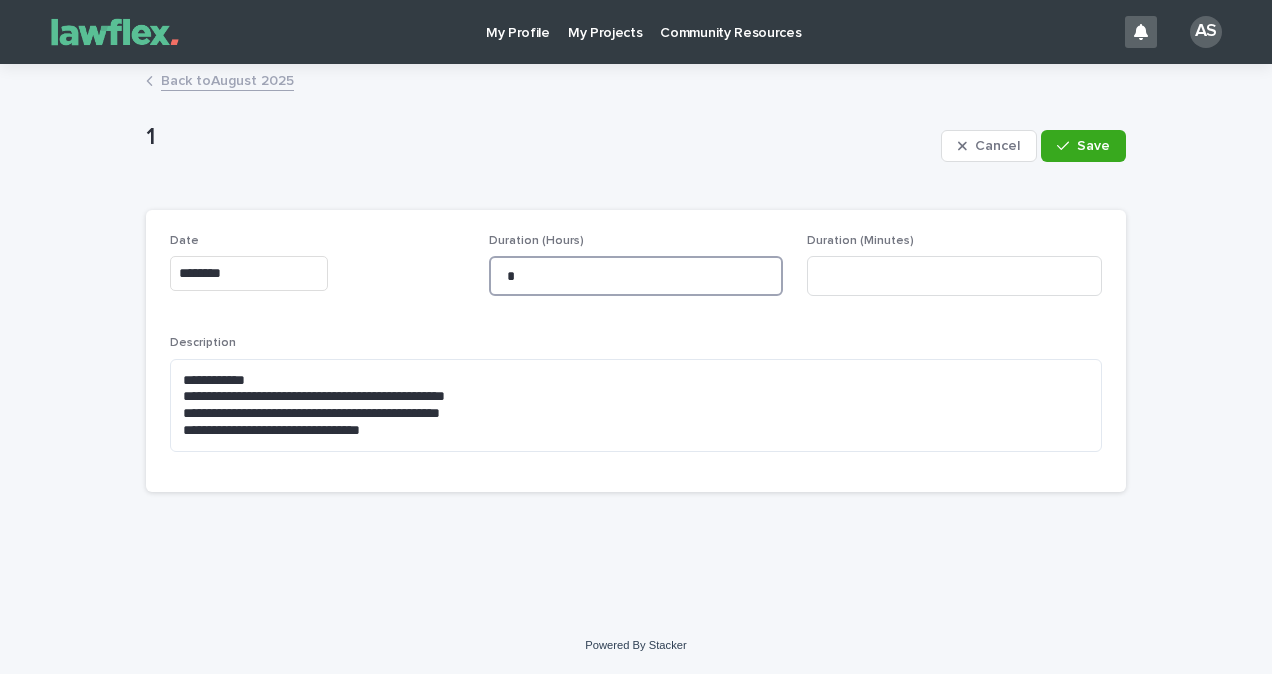 drag, startPoint x: 556, startPoint y: 265, endPoint x: 411, endPoint y: 275, distance: 145.34442 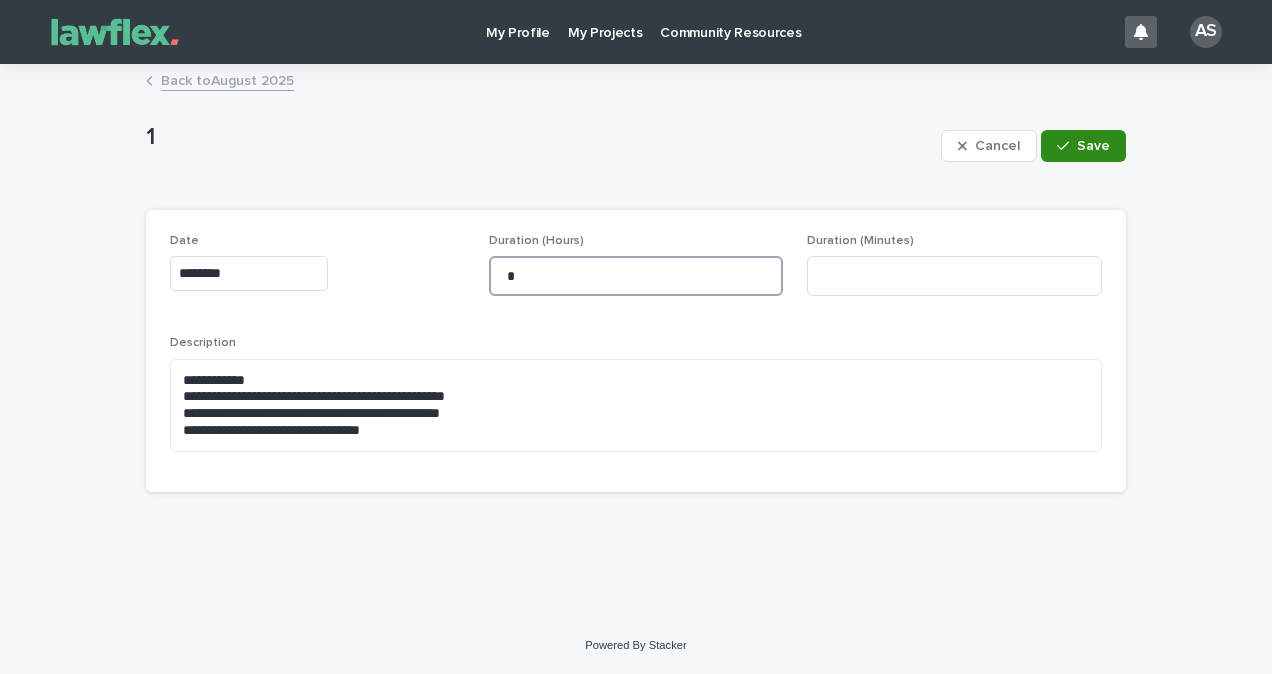 type on "*" 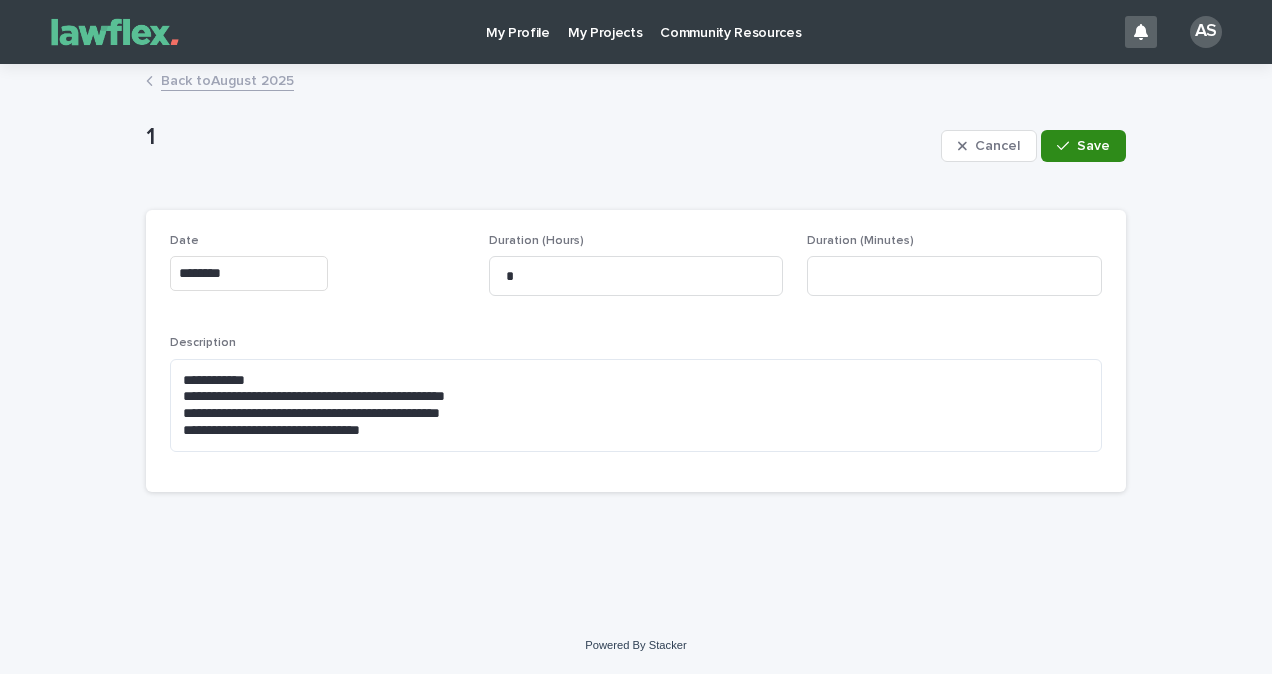 click on "Save" at bounding box center (1083, 146) 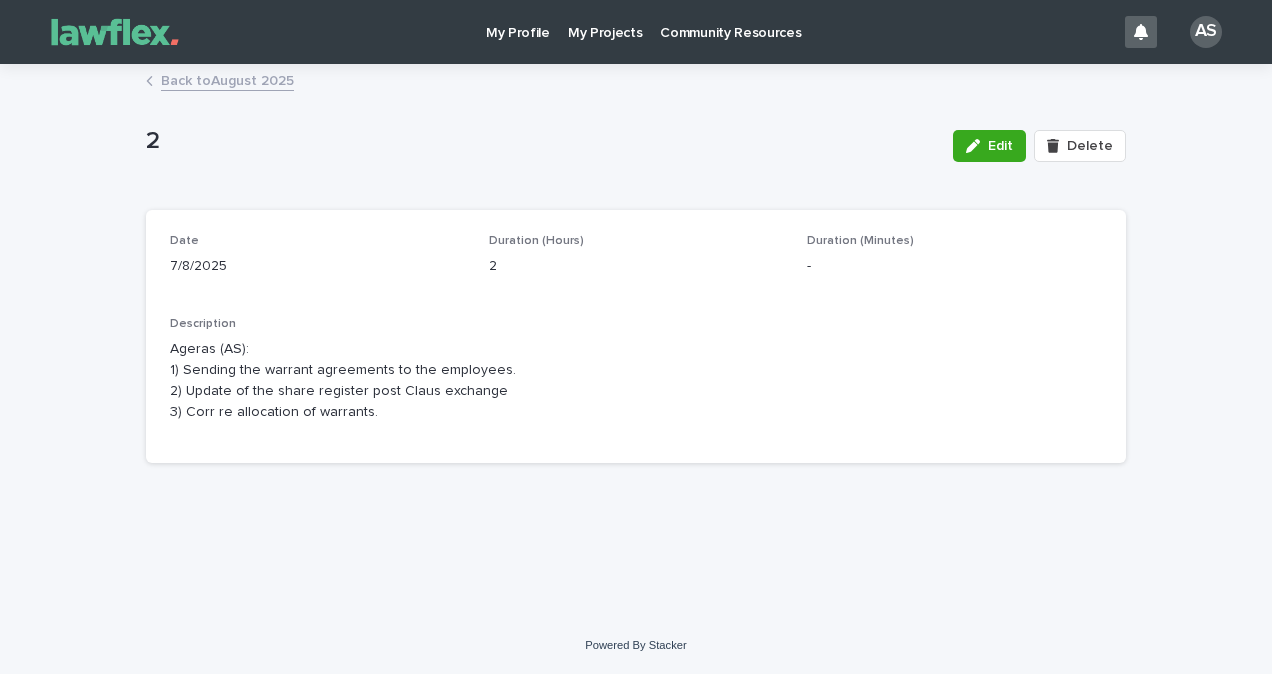 click on "Back to  [MONTH] [YEAR]" at bounding box center [227, 79] 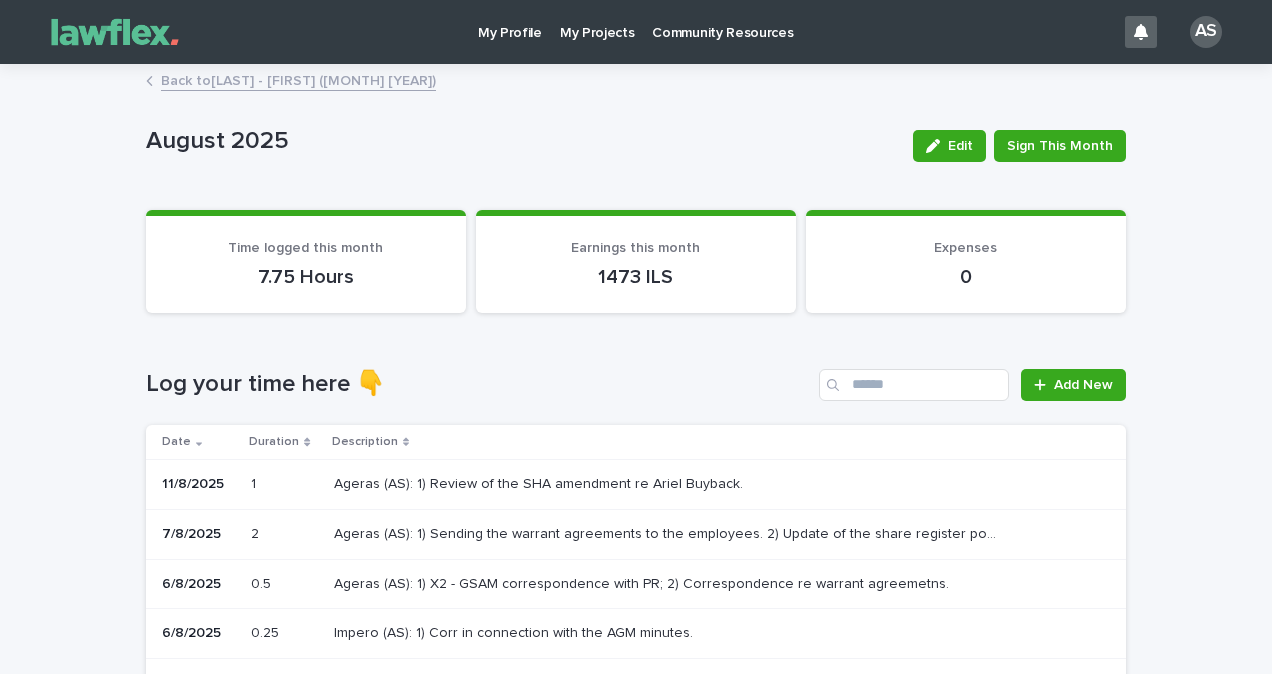 click on "My Projects" at bounding box center [597, 31] 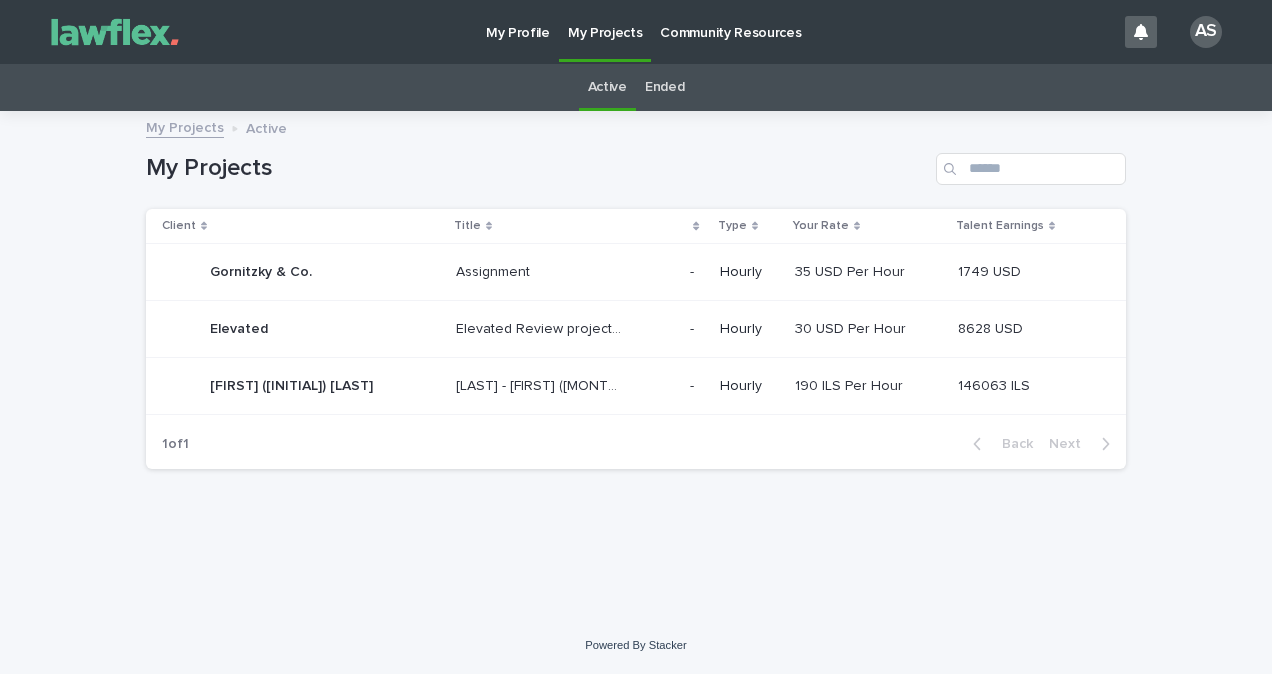 click on "[LAST] - [FIRST] ([MONTH] [YEAR]) [LAST] - [FIRST] ([MONTH] [YEAR])" at bounding box center (565, 386) 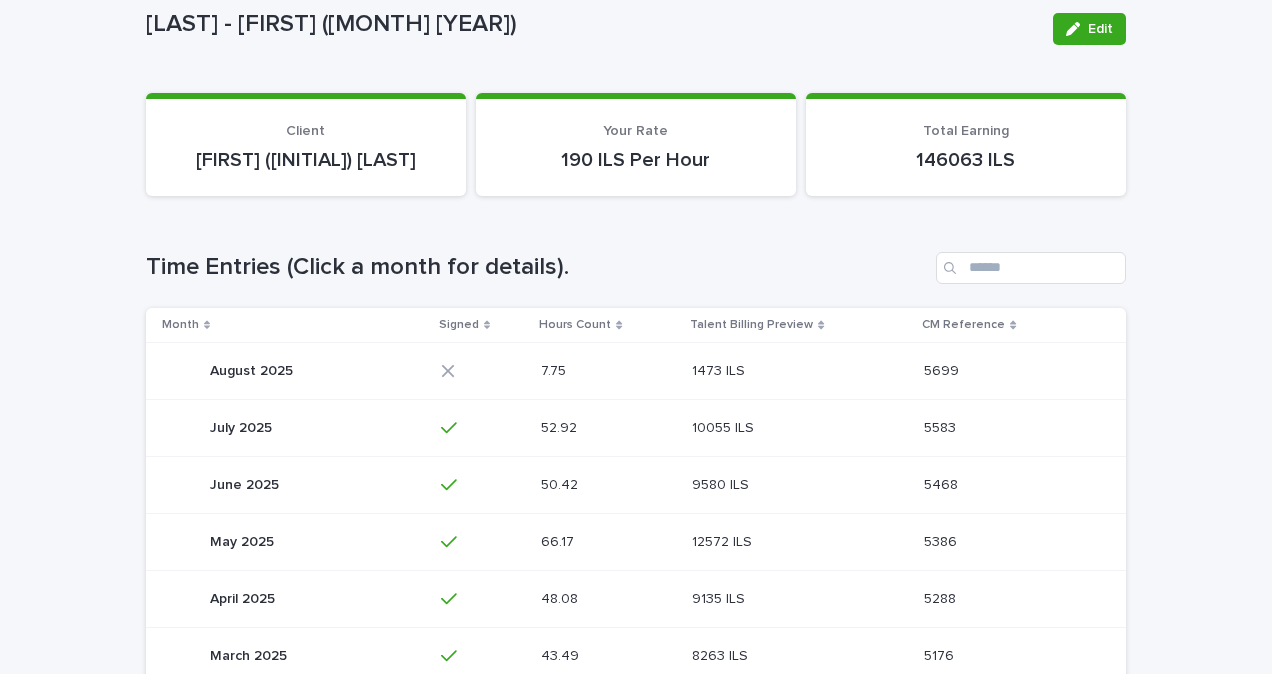 click on "7.75 7.75" at bounding box center (608, 370) 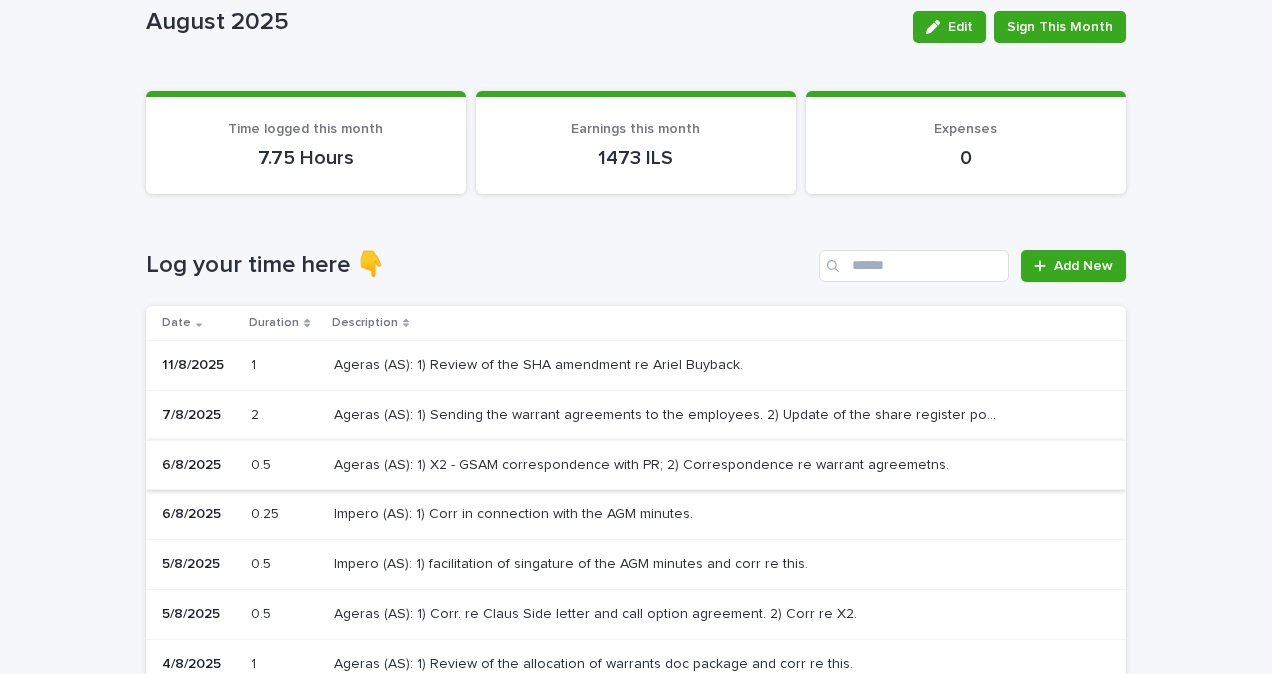scroll, scrollTop: 121, scrollLeft: 0, axis: vertical 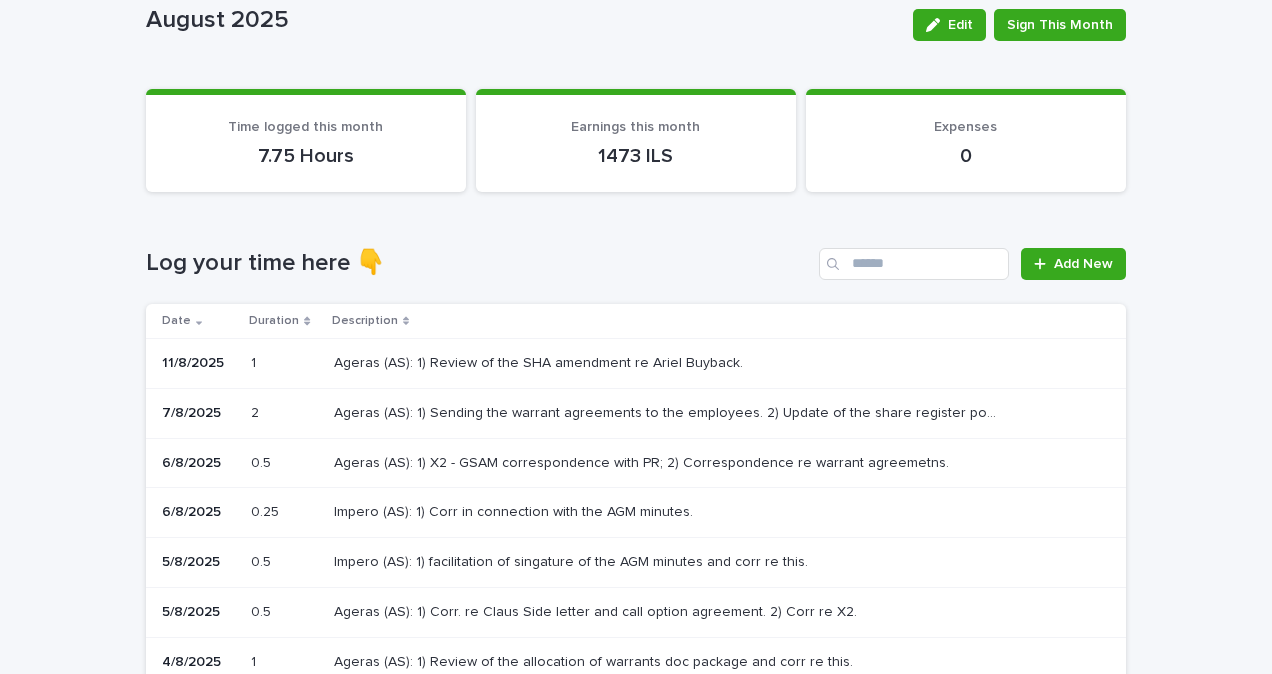click on "Ageras (AS):
1) X2 - GSAM correspondence with PR;
2) Correspondence re warrant agreemetns. Ageras (AS):
1) X2 - GSAM correspondence with PR;
2) Correspondence re warrant agreemetns." at bounding box center [714, 463] 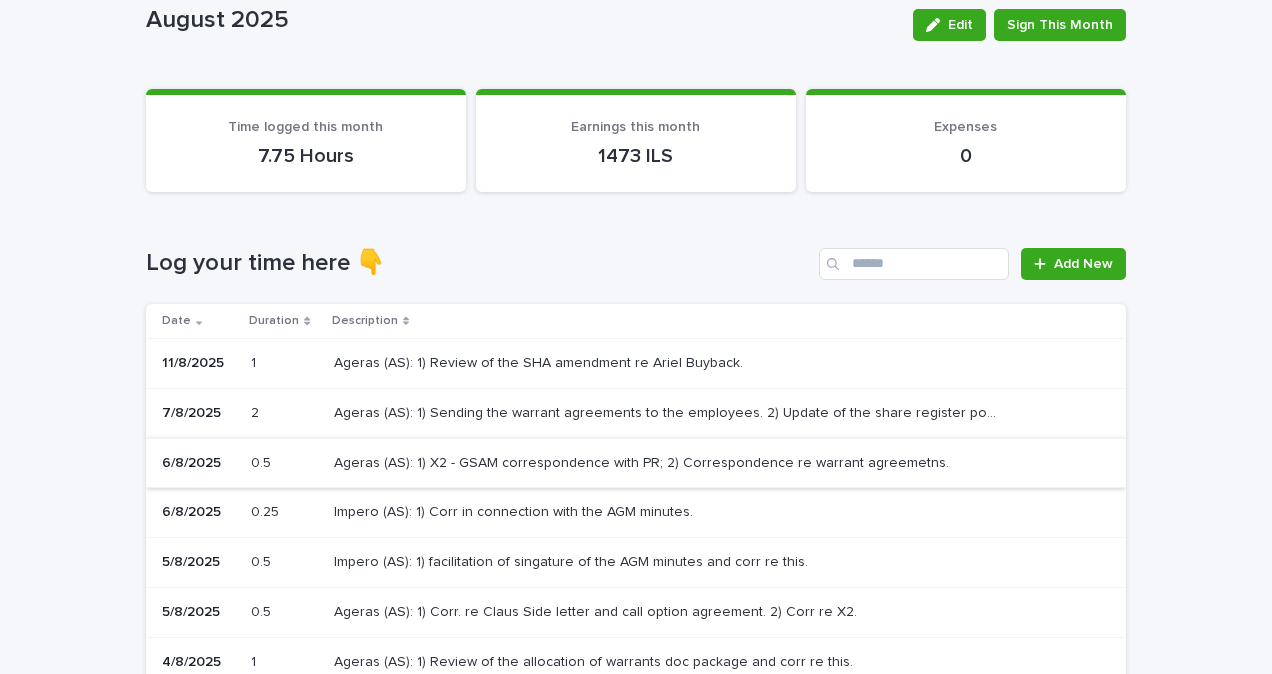 scroll, scrollTop: 0, scrollLeft: 0, axis: both 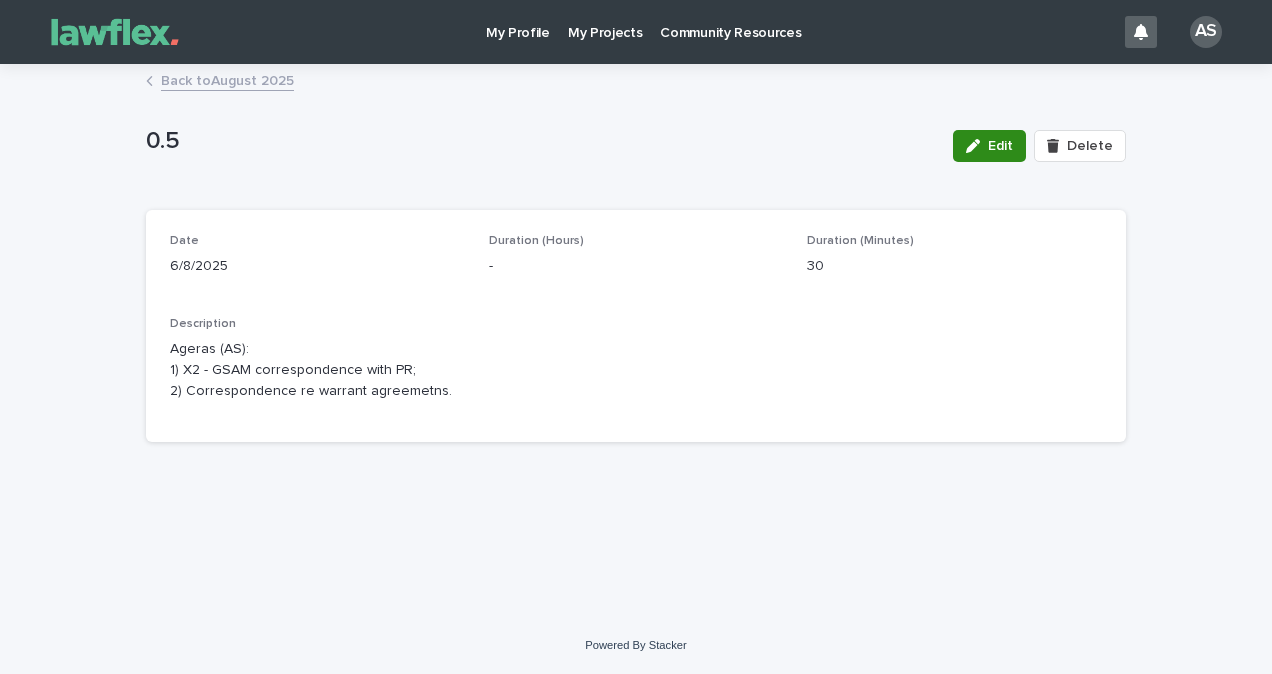 click on "Edit" at bounding box center [1000, 146] 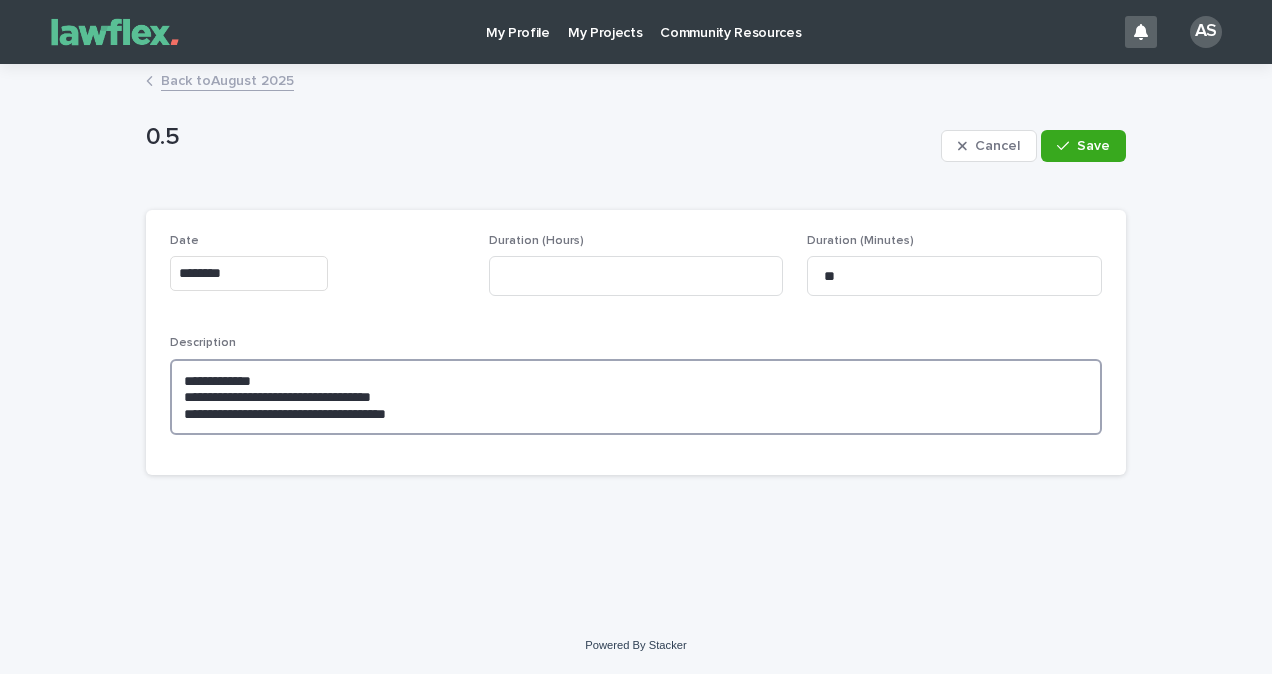 click on "**********" at bounding box center [636, 397] 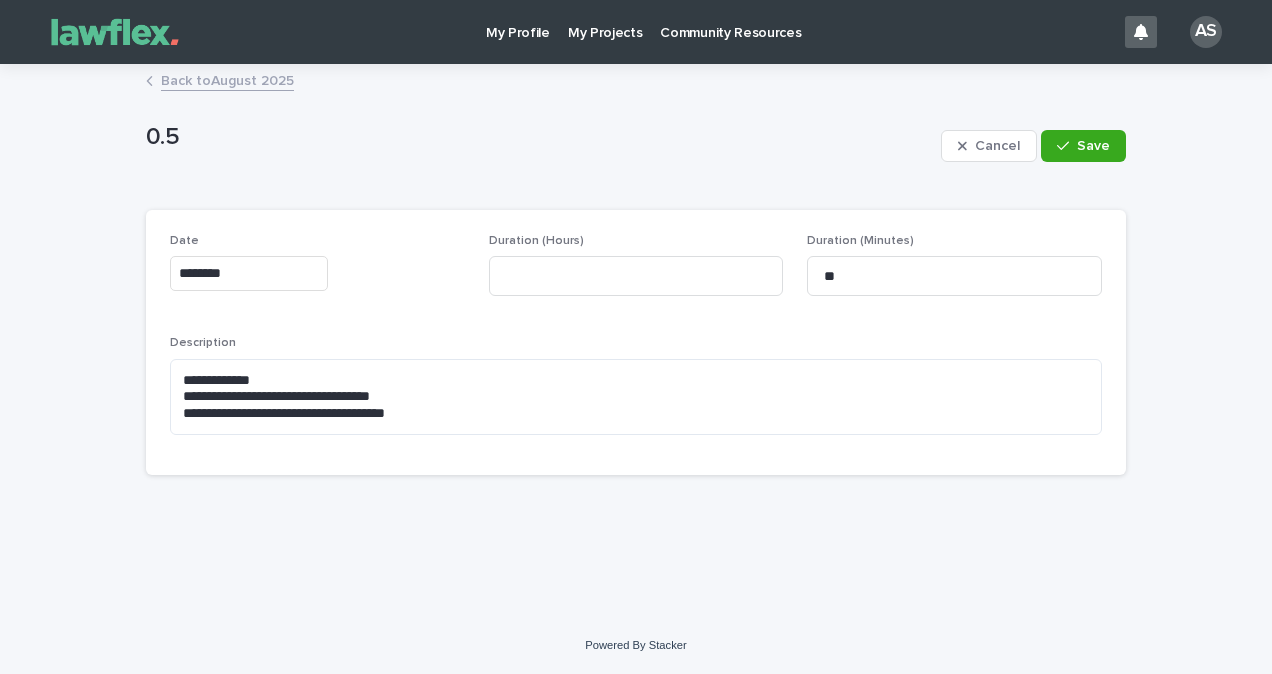 click on "**********" at bounding box center [636, 393] 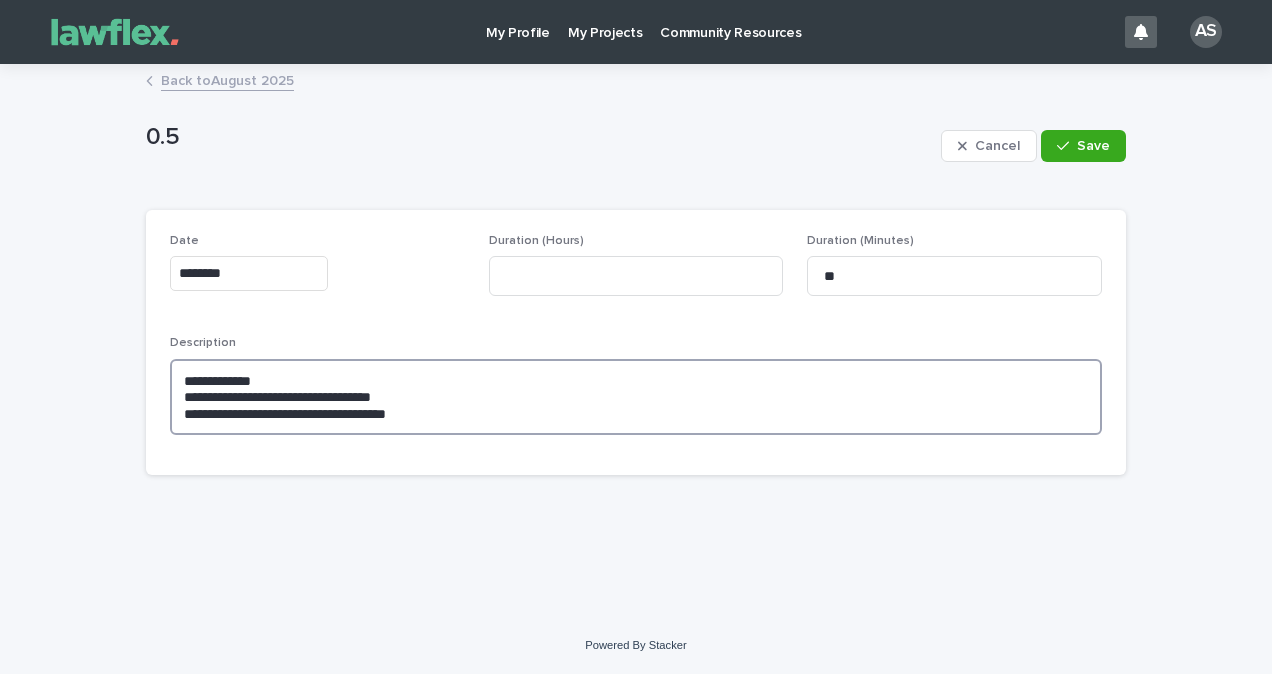 click on "**********" at bounding box center [636, 397] 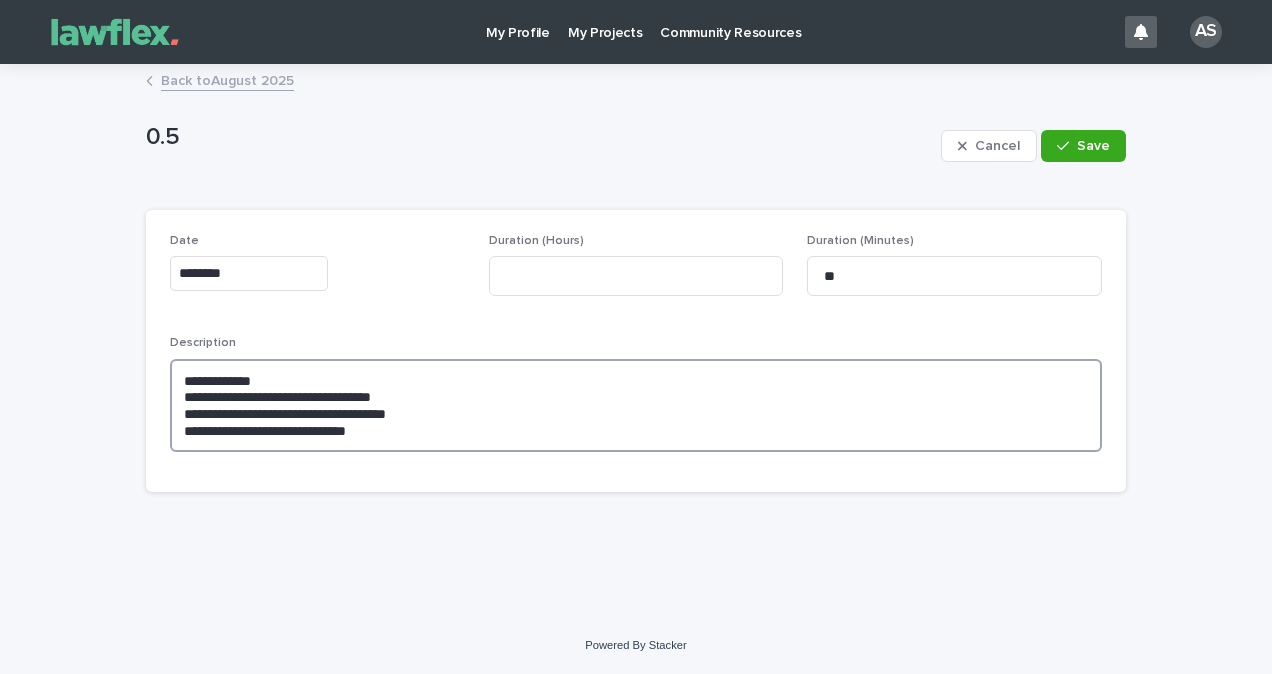 click on "**********" at bounding box center [636, 405] 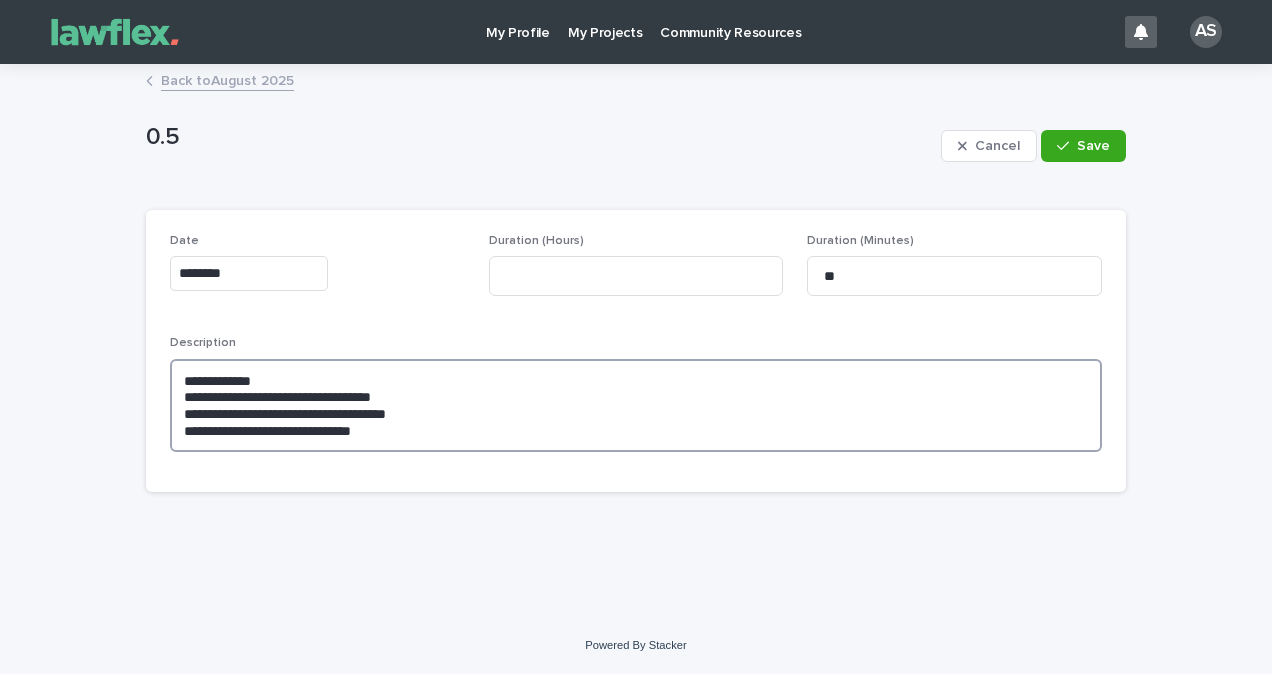 click on "**********" at bounding box center (636, 405) 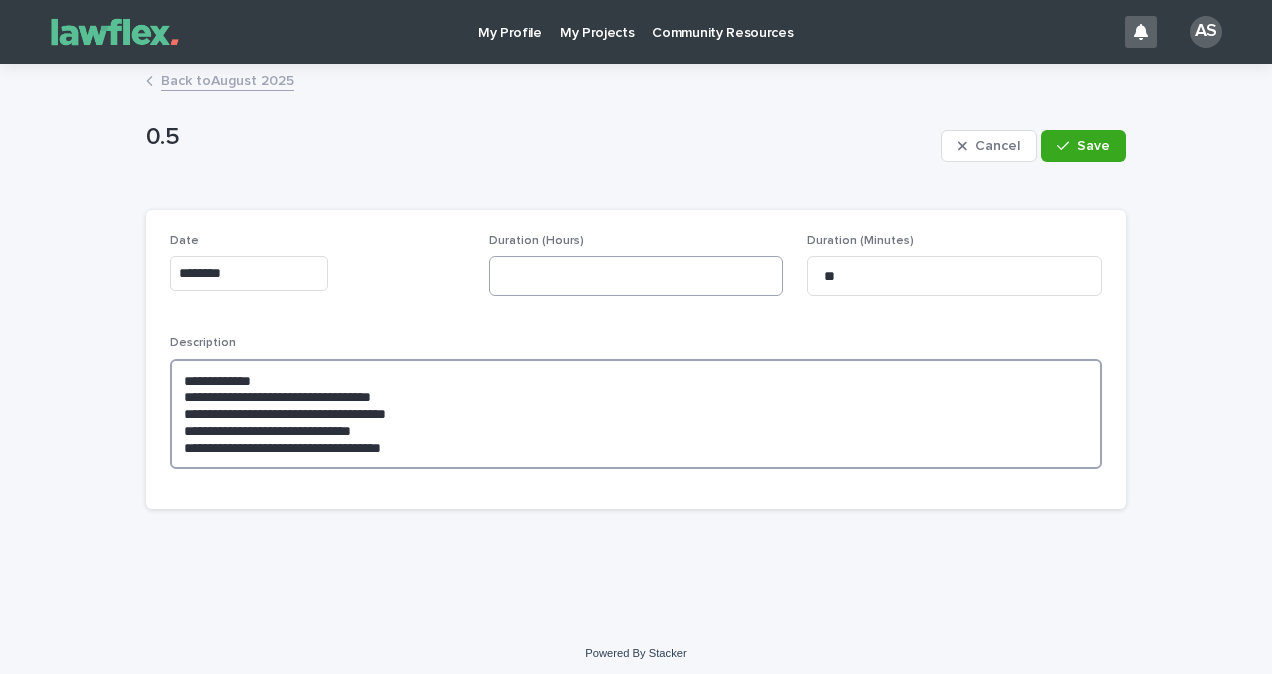 type on "**********" 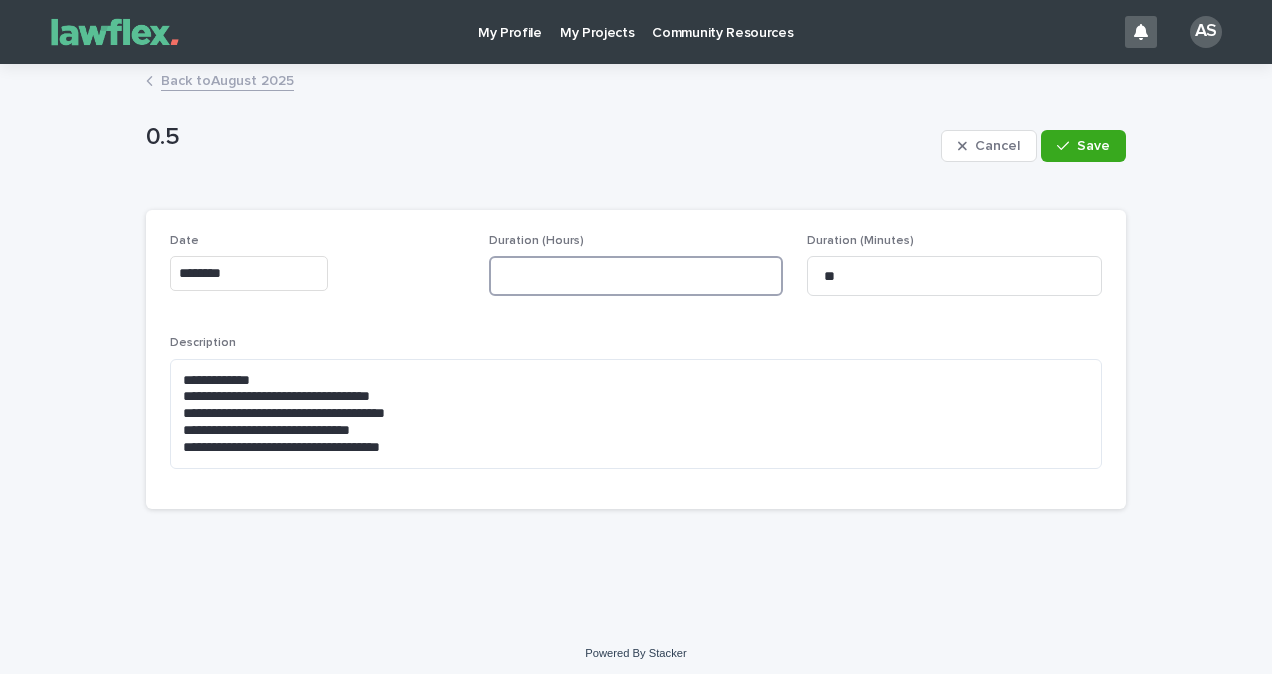 click at bounding box center (636, 276) 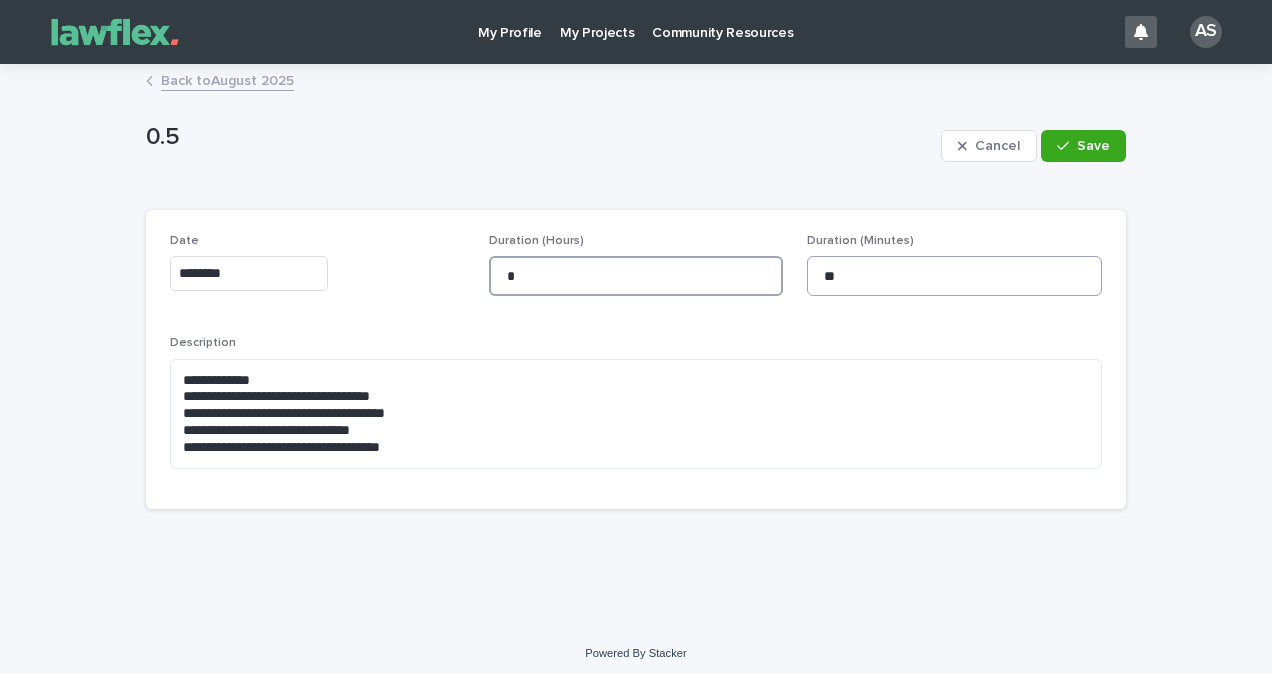 type on "*" 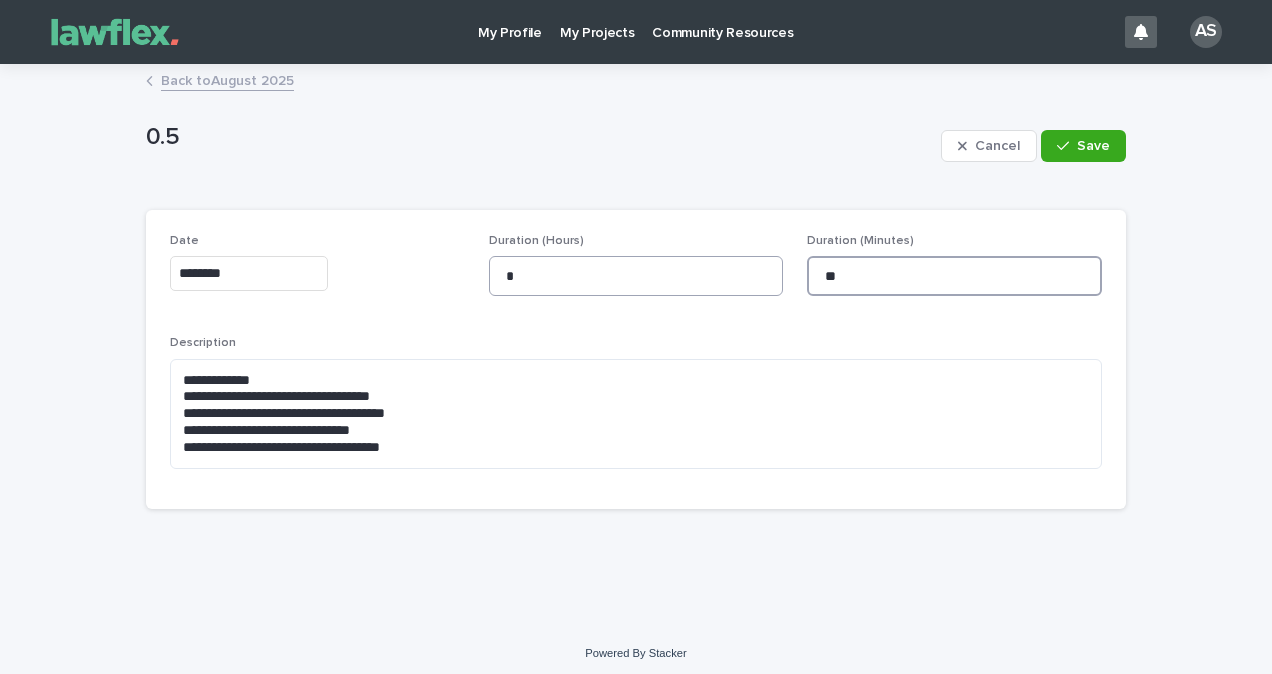 drag, startPoint x: 846, startPoint y: 277, endPoint x: 710, endPoint y: 277, distance: 136 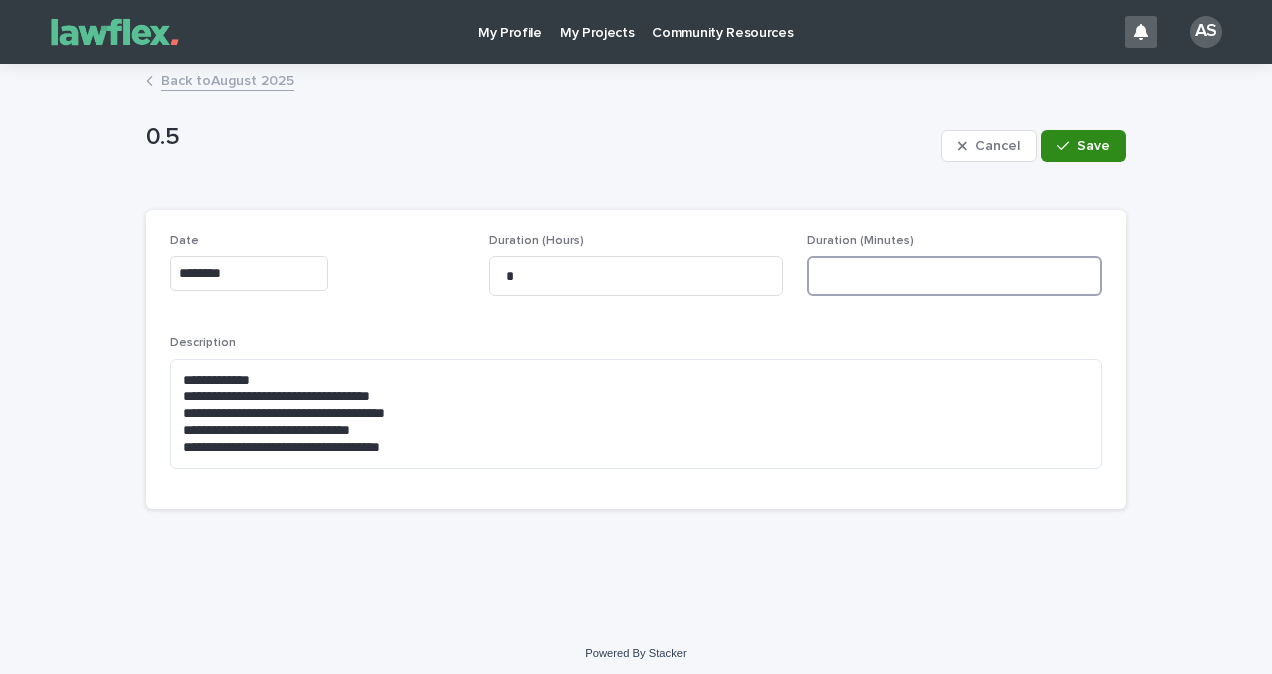 type 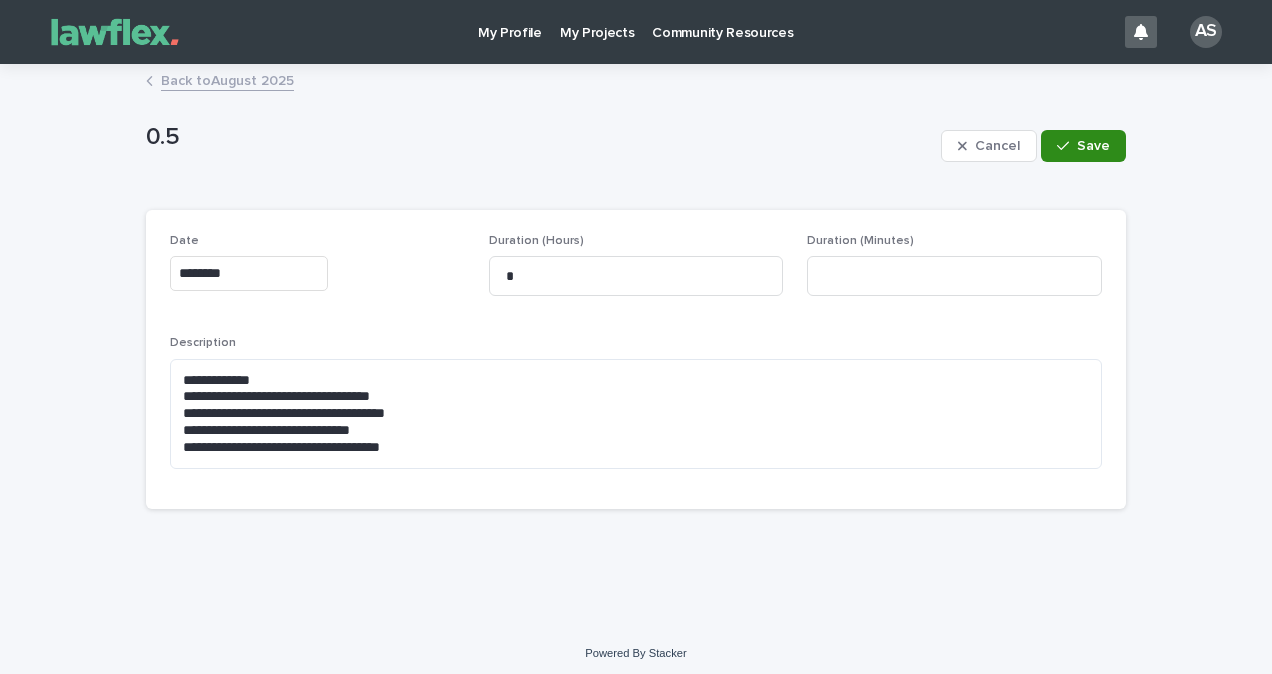 click at bounding box center [1067, 146] 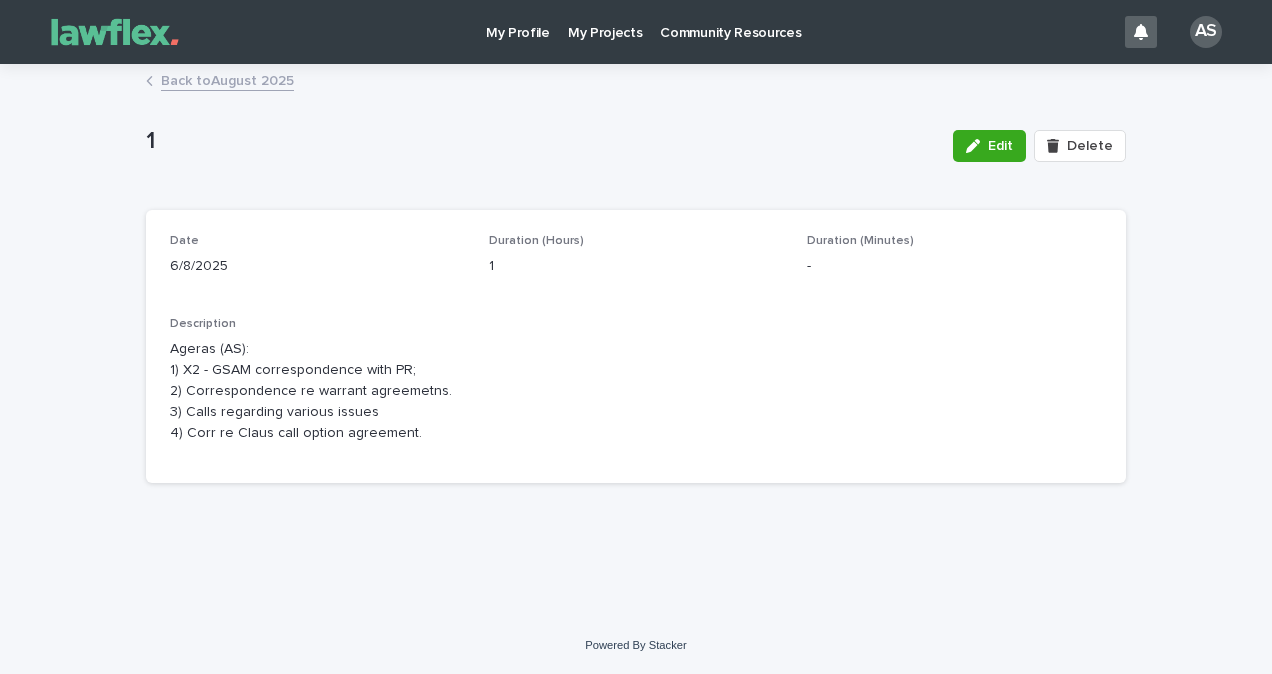 click on "Back to  [MONTH] [YEAR]" at bounding box center (227, 79) 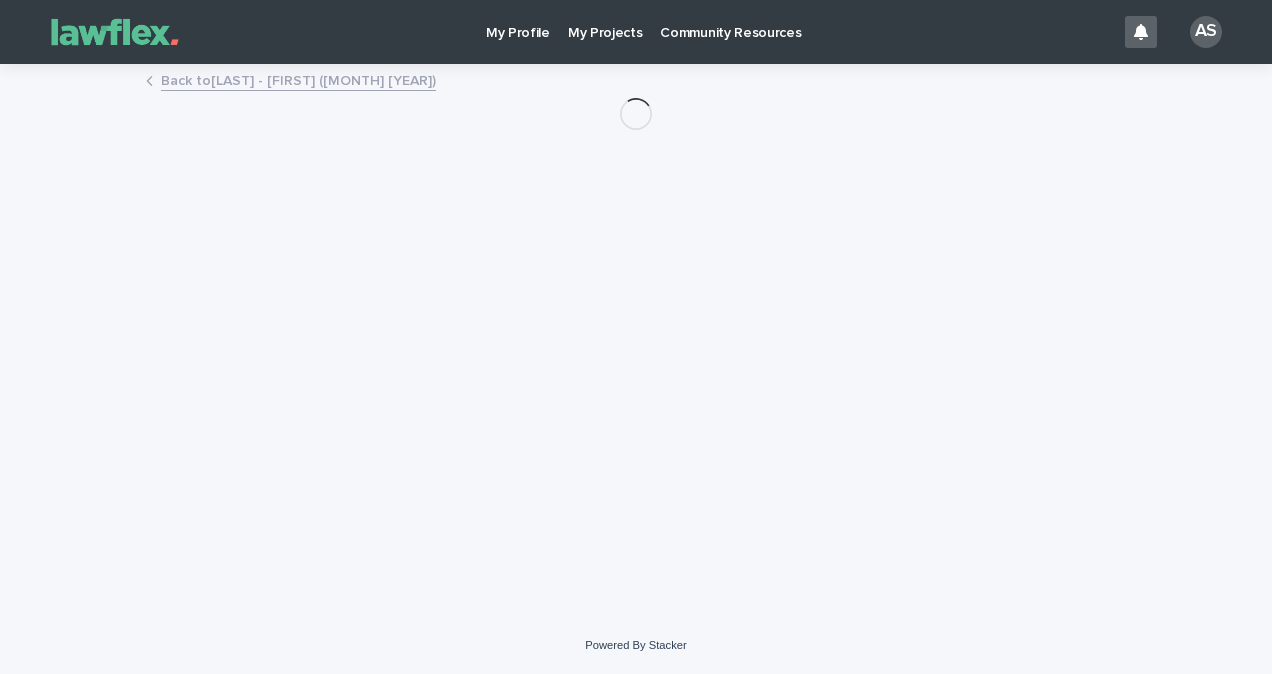 scroll, scrollTop: 0, scrollLeft: 0, axis: both 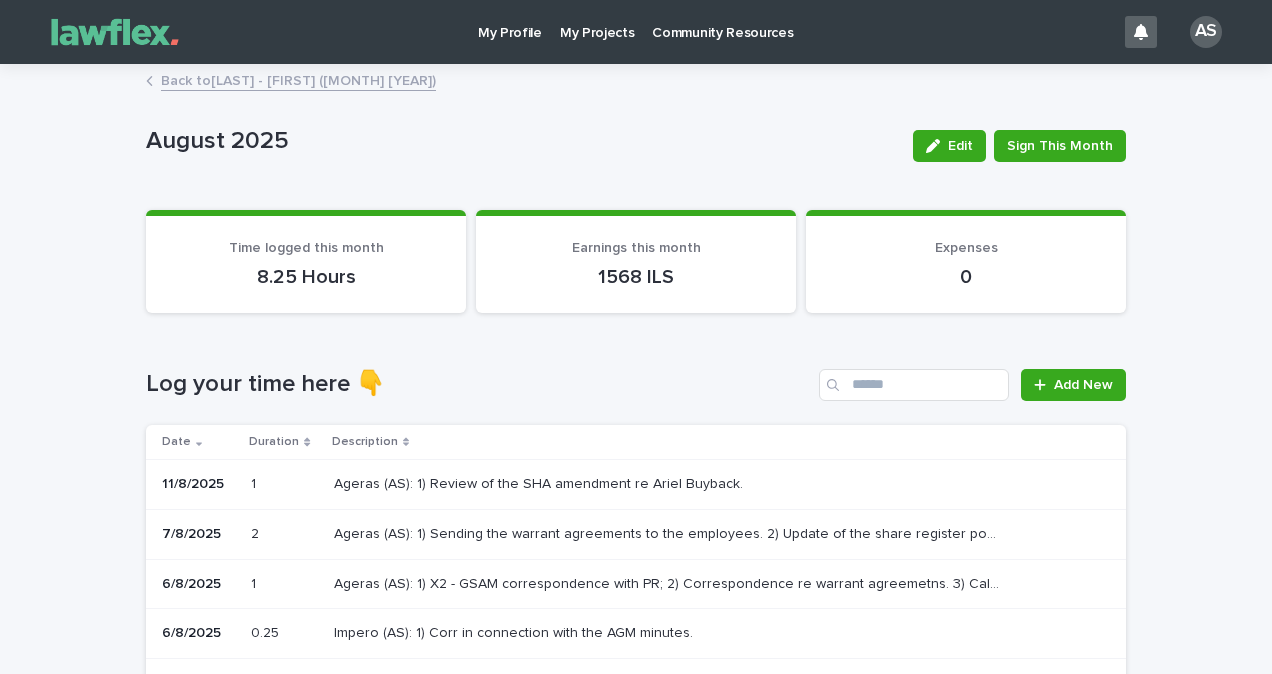 click on "My Projects" at bounding box center (597, 21) 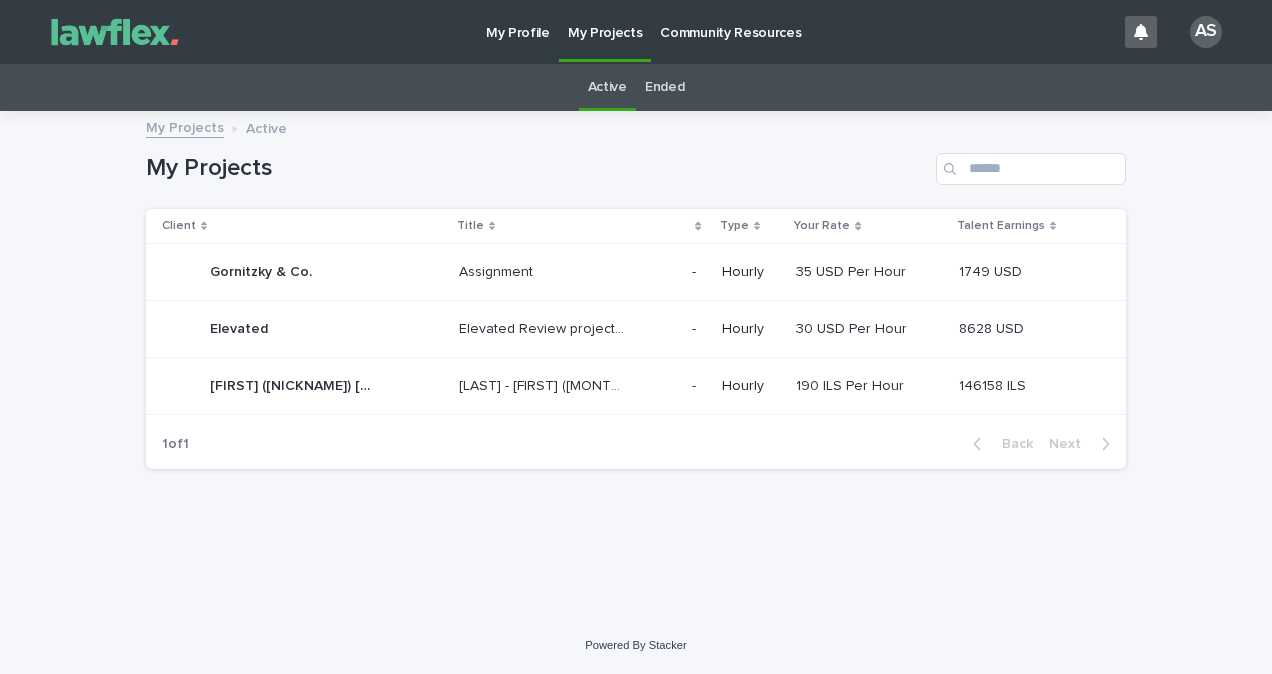 click on "Ended" at bounding box center (664, 87) 